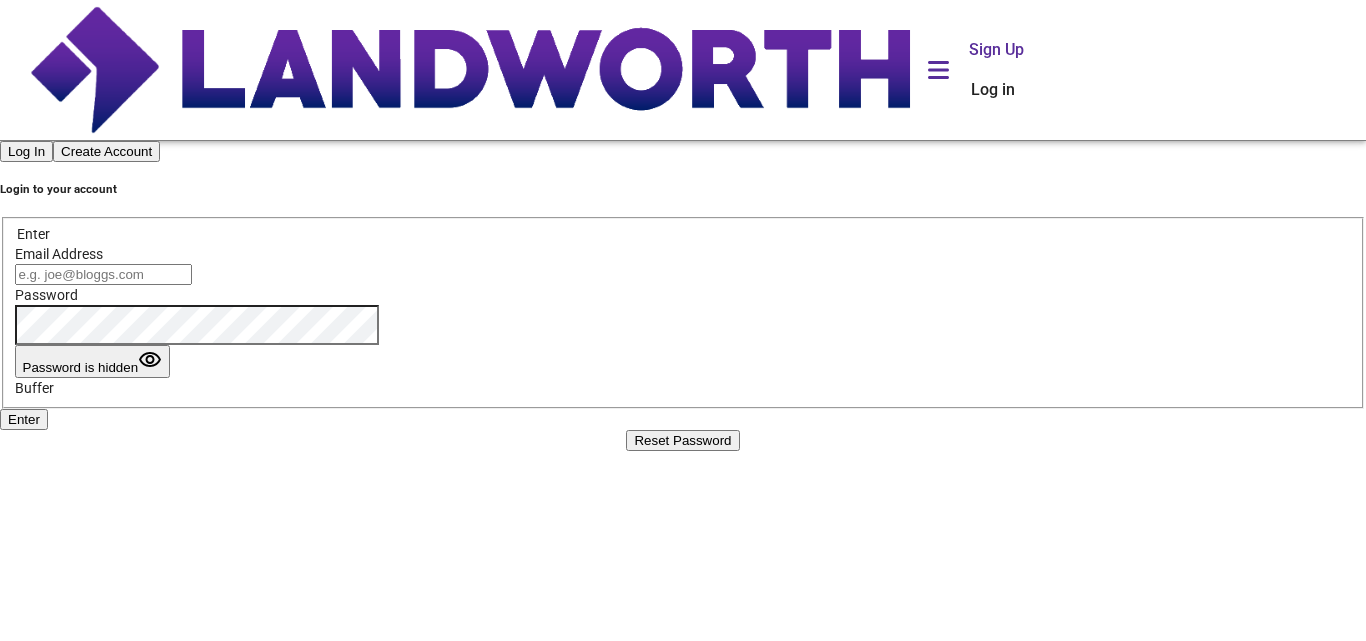 scroll, scrollTop: 0, scrollLeft: 0, axis: both 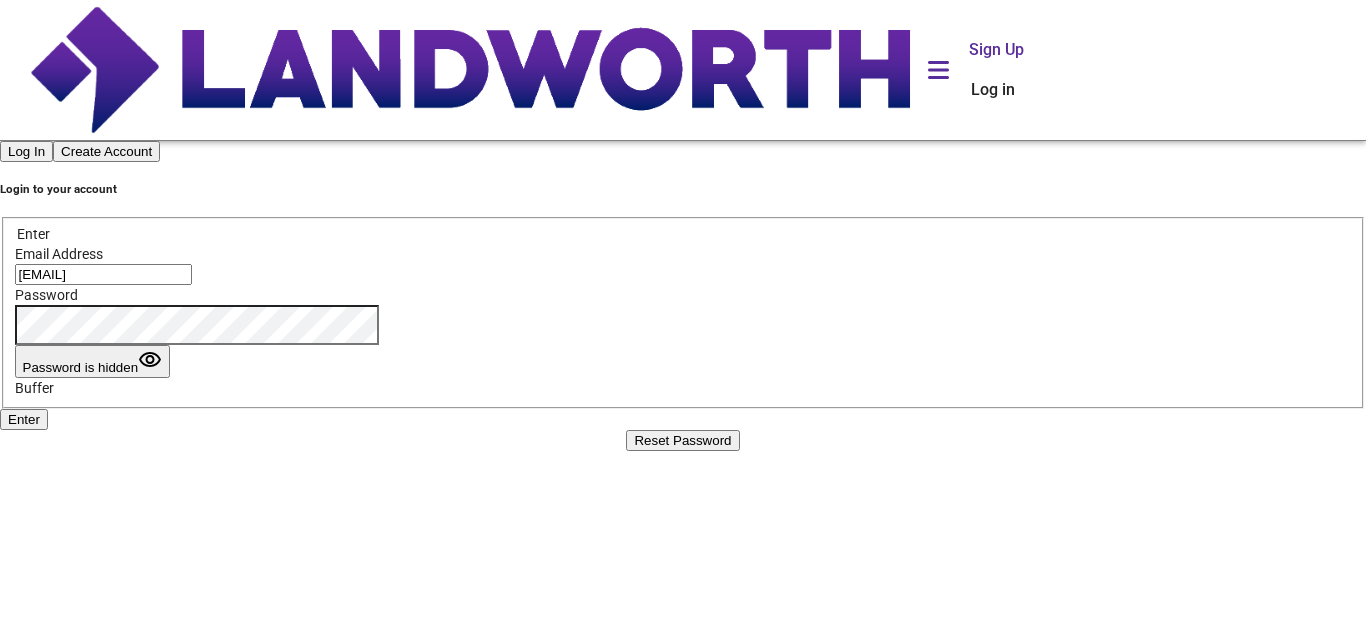 type on "[EMAIL]" 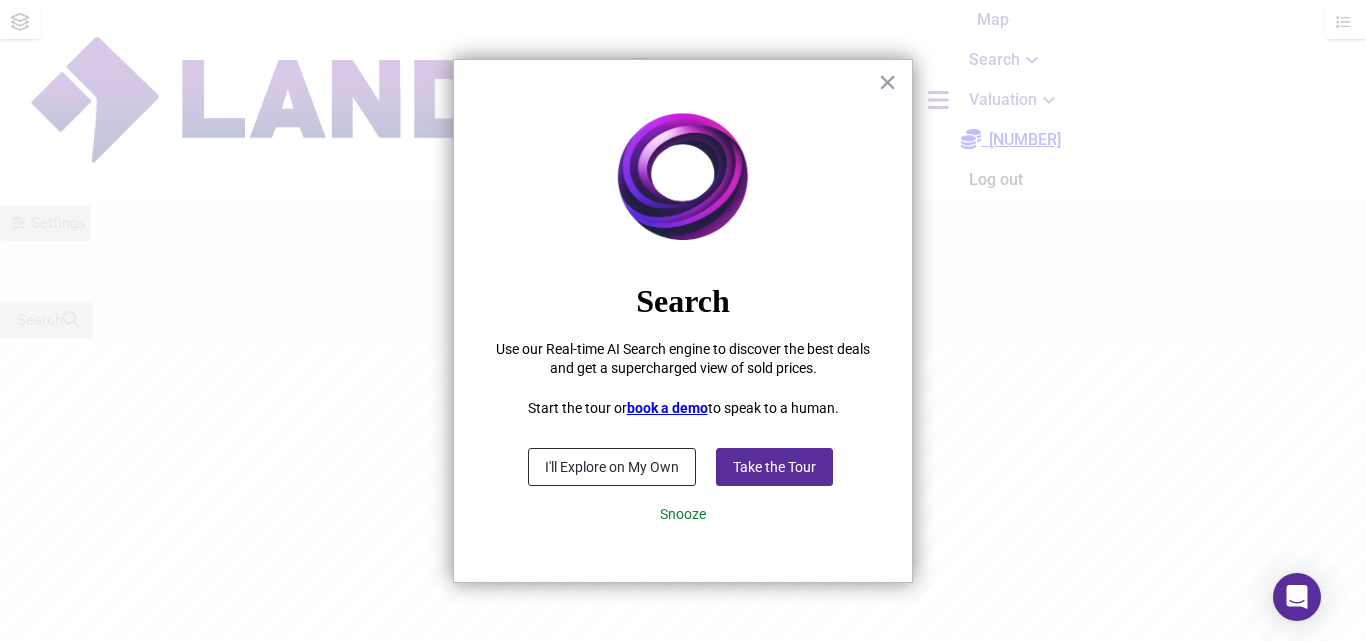 click on "I'll Explore on My Own" at bounding box center [612, 467] 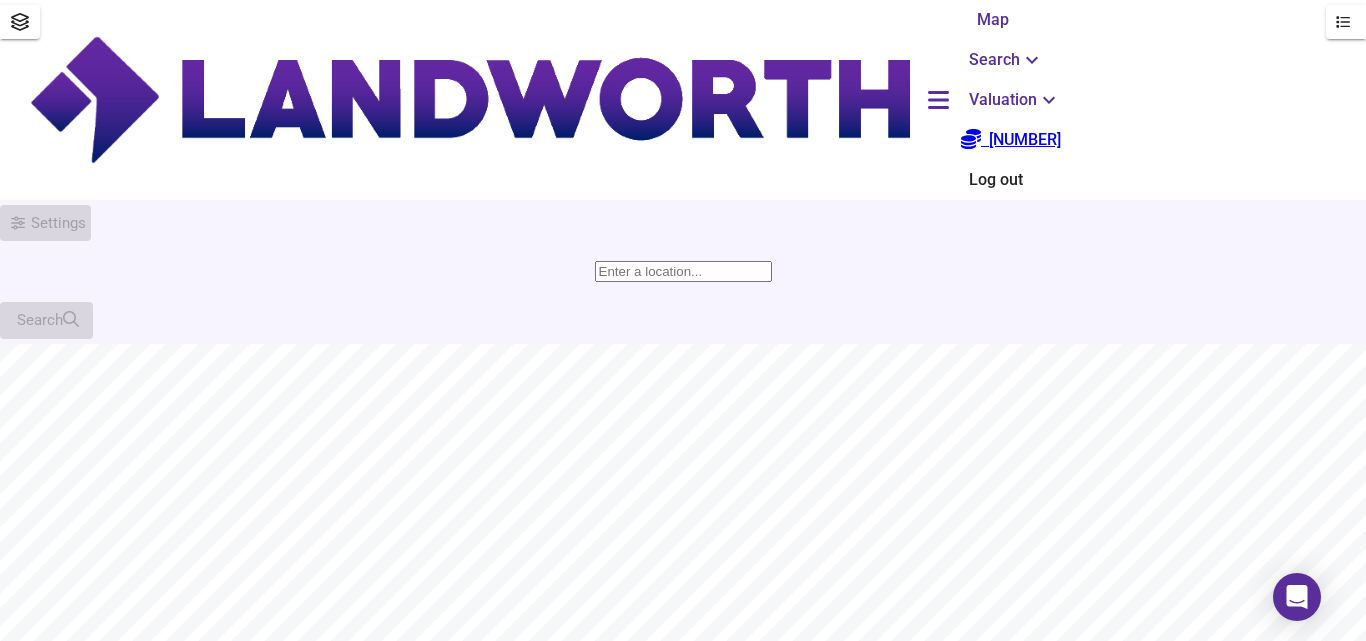 click at bounding box center (683, 271) 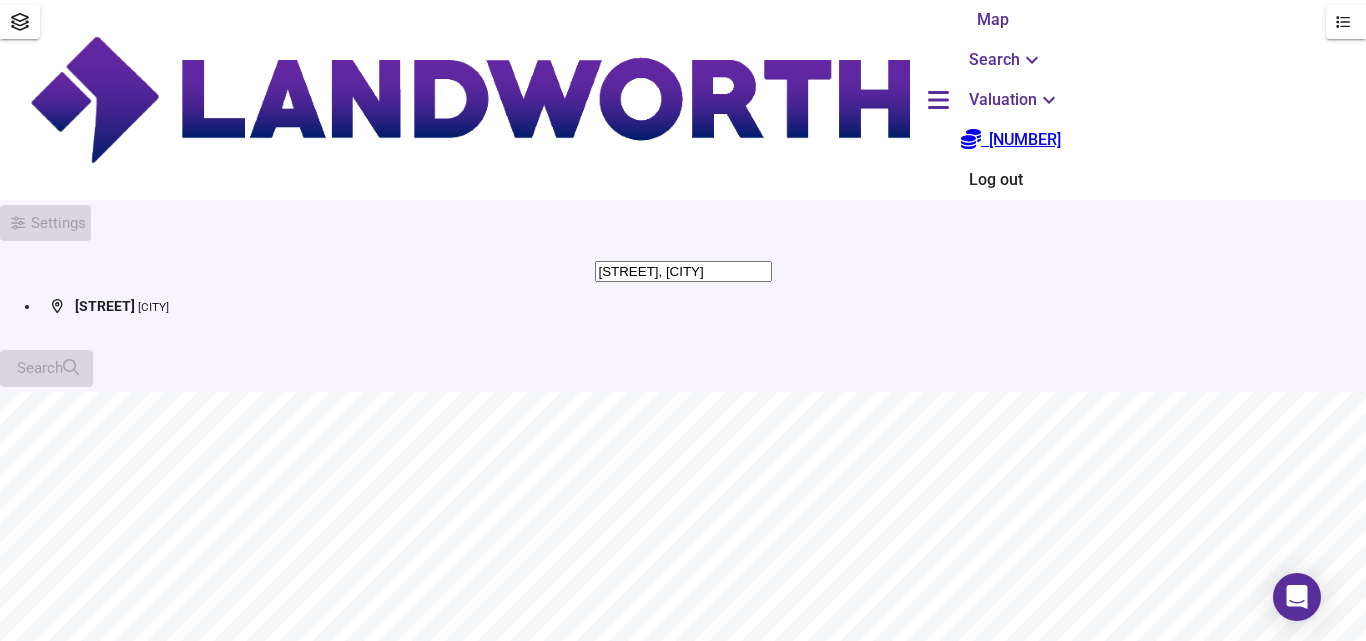 type on "[STREET], [CITY]" 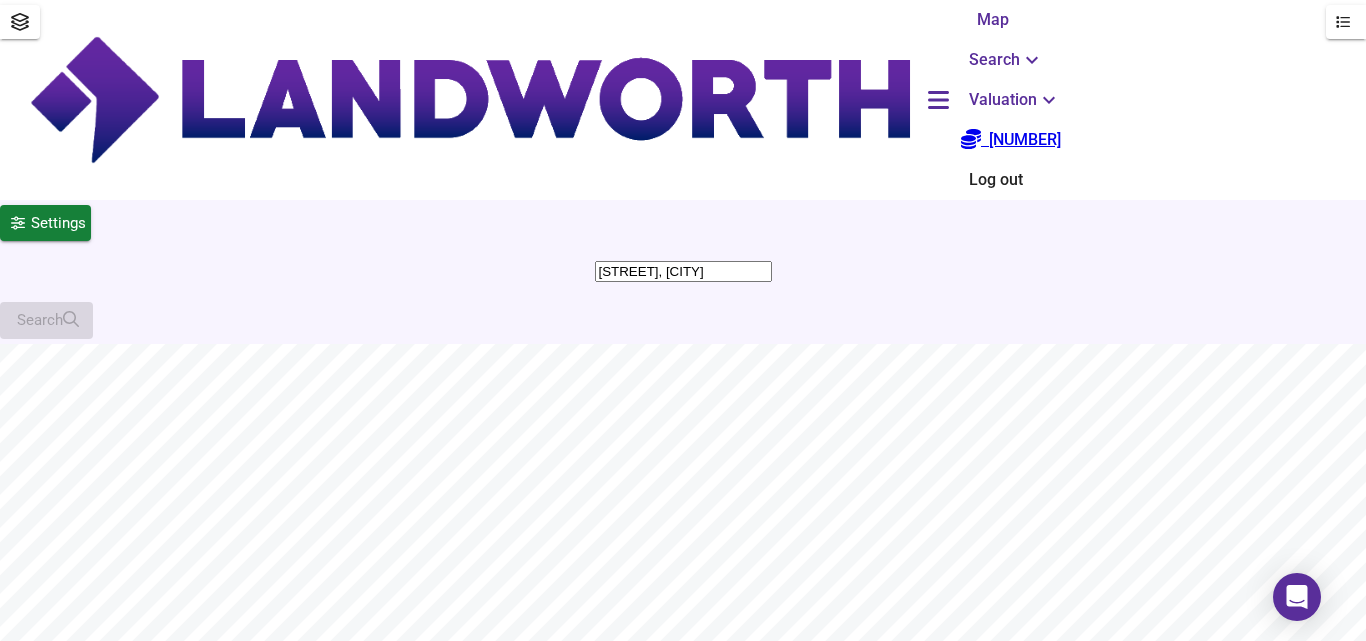 click at bounding box center (58, 3531) 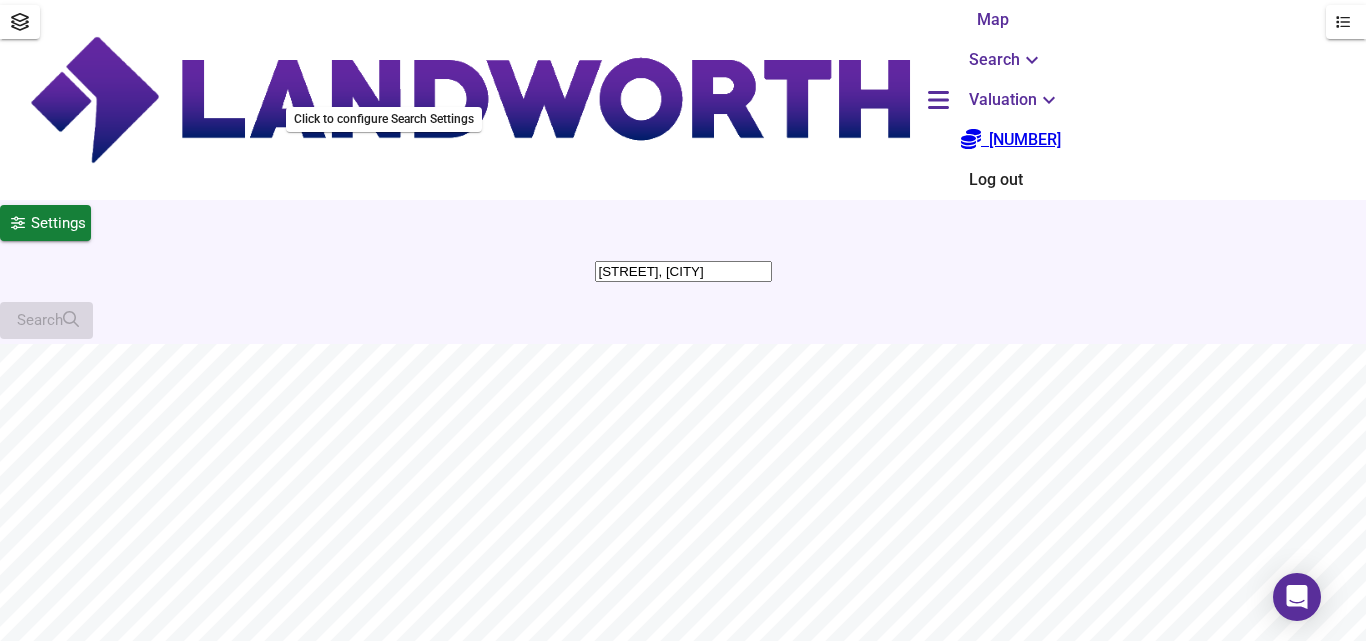 click on "Settings" at bounding box center (58, 223) 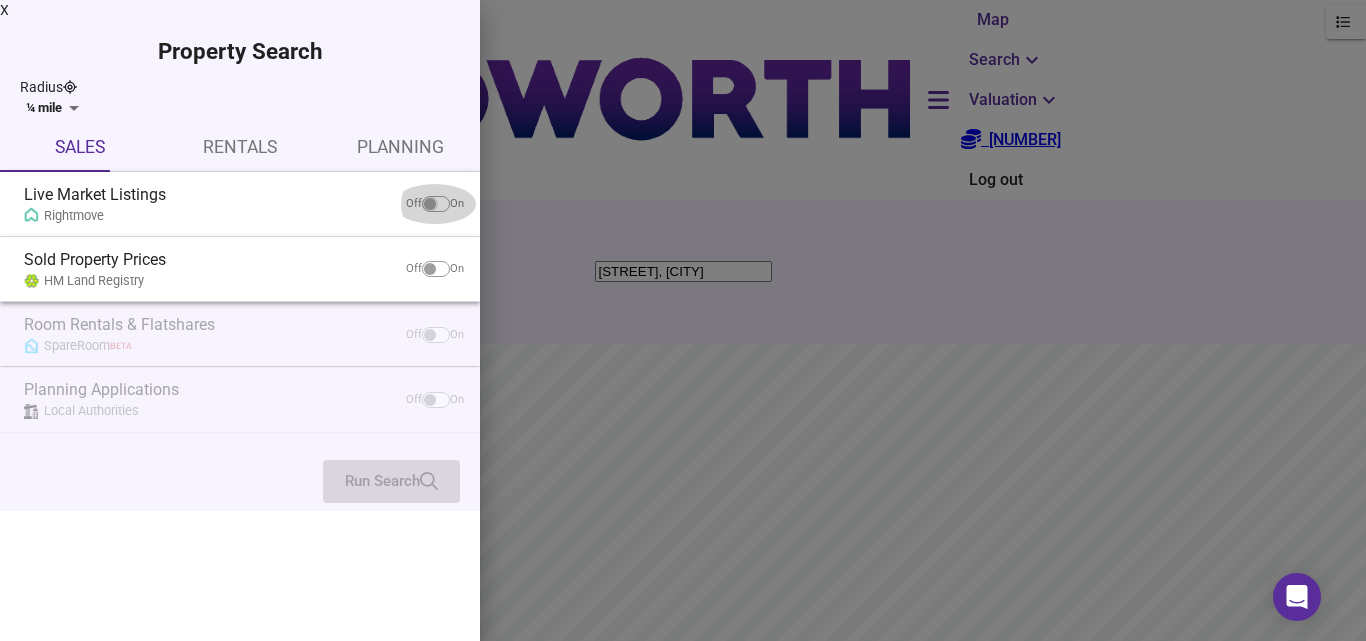 click at bounding box center (430, 204) 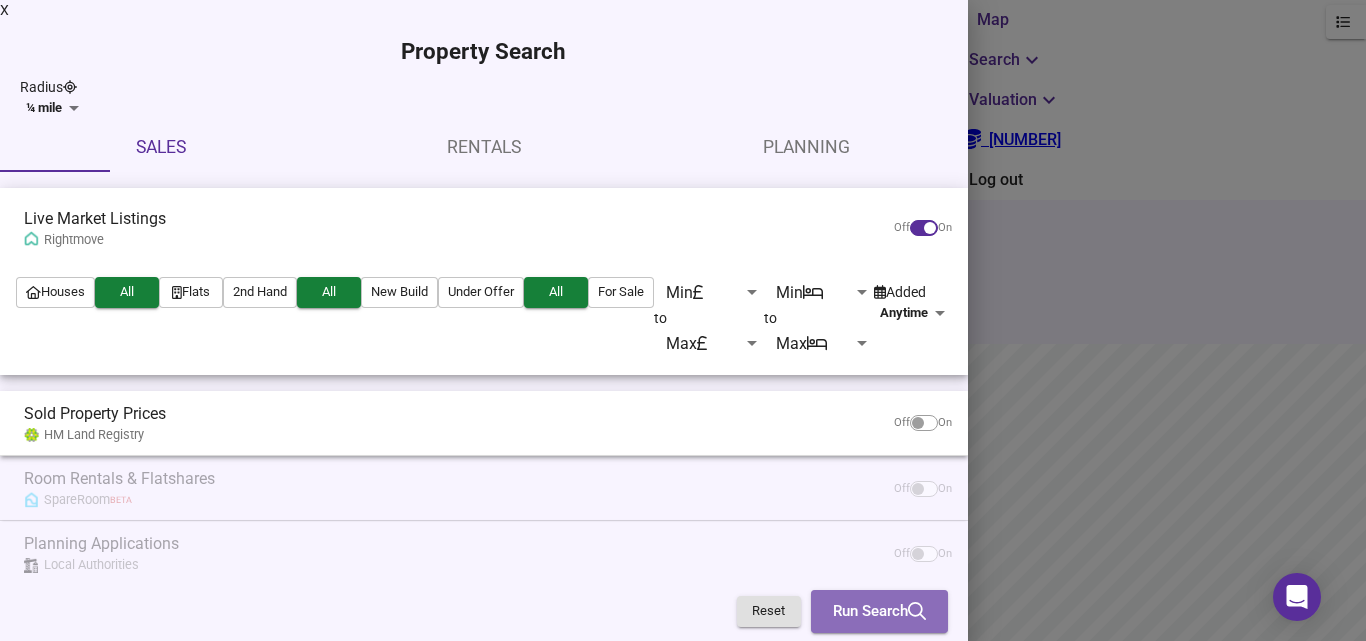 click on "Run Search" at bounding box center [879, 612] 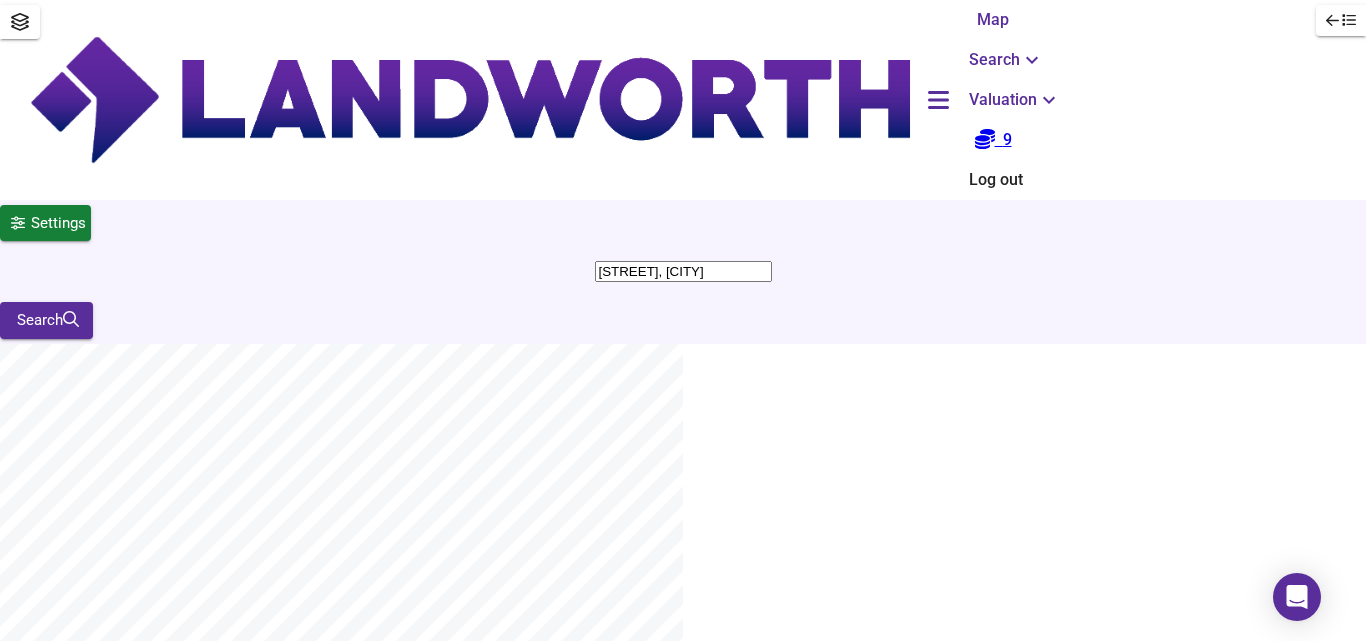 click on "9" at bounding box center (993, 140) 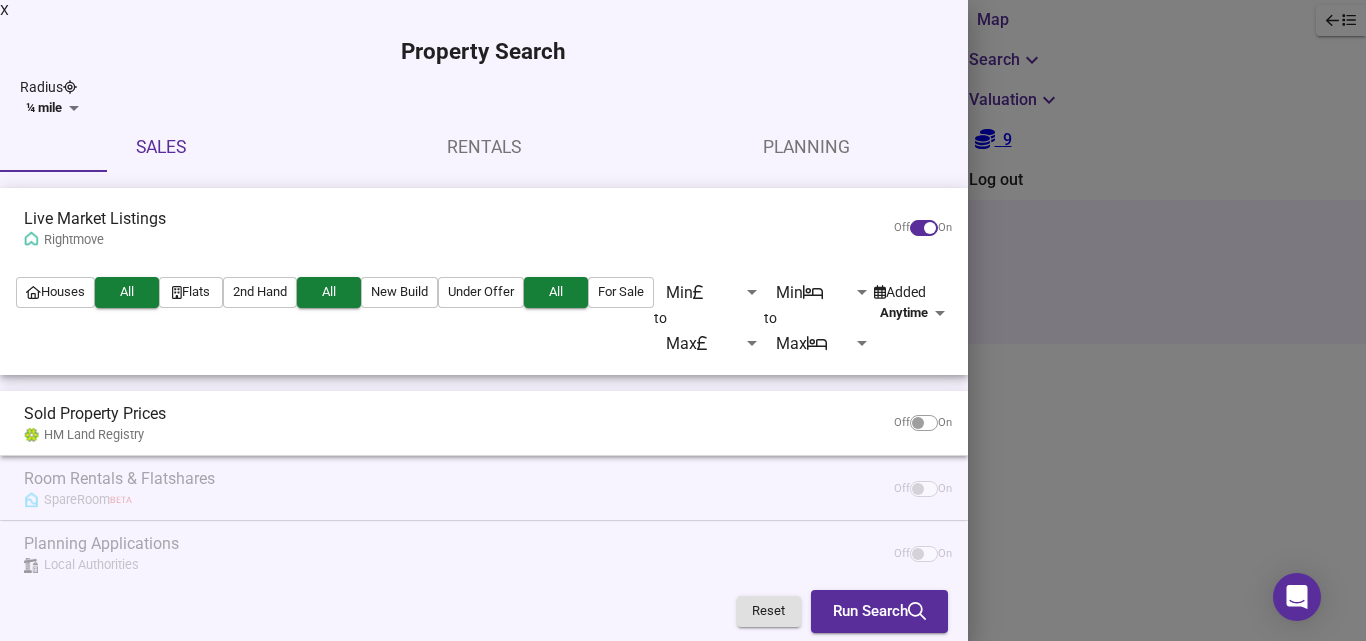 scroll, scrollTop: 148, scrollLeft: 0, axis: vertical 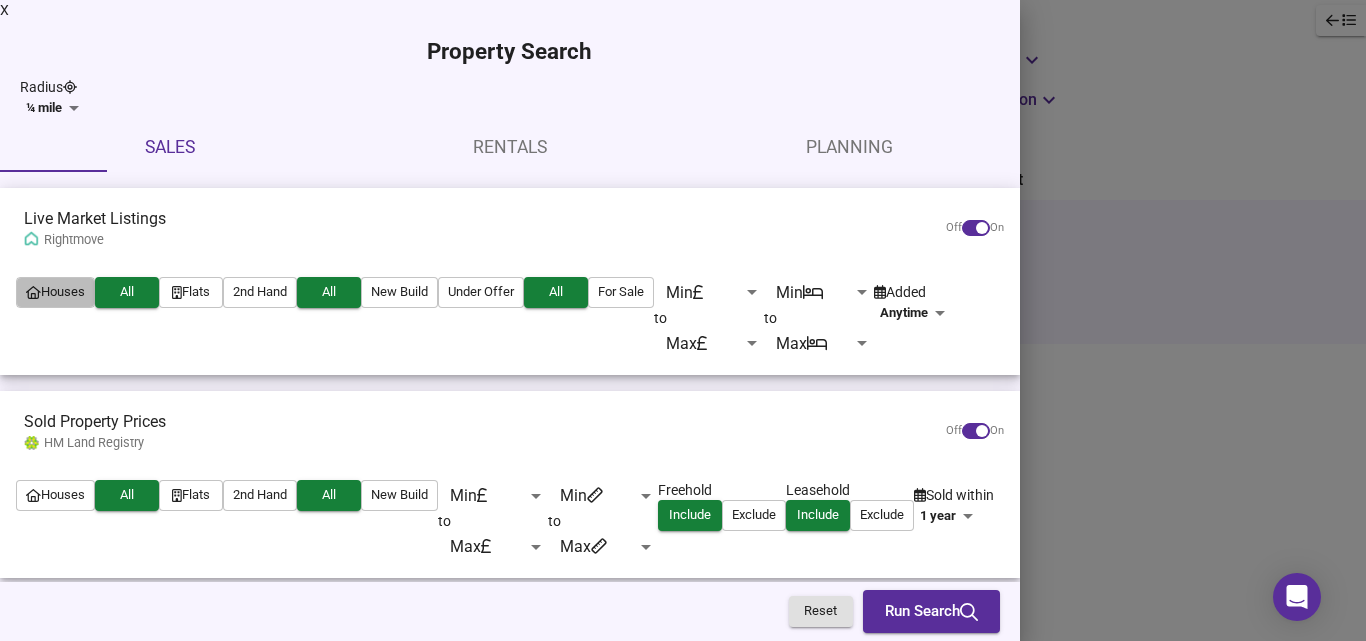 click on "Houses" at bounding box center (55, 292) 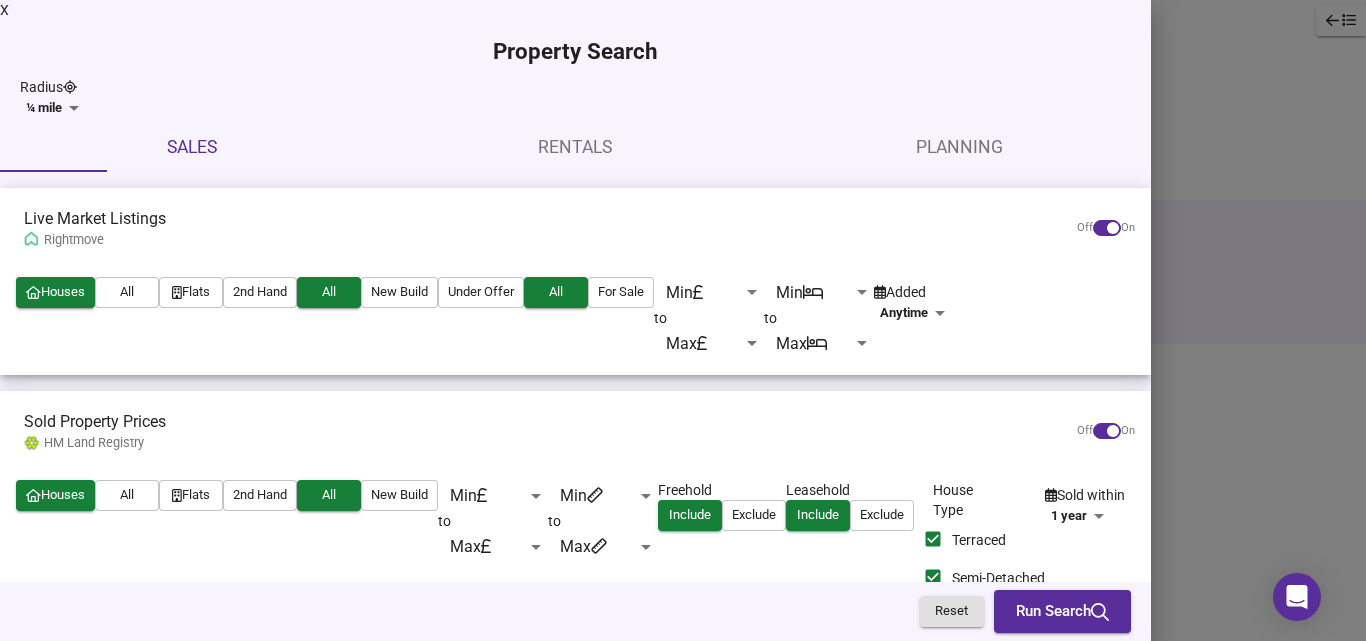 scroll, scrollTop: 0, scrollLeft: 0, axis: both 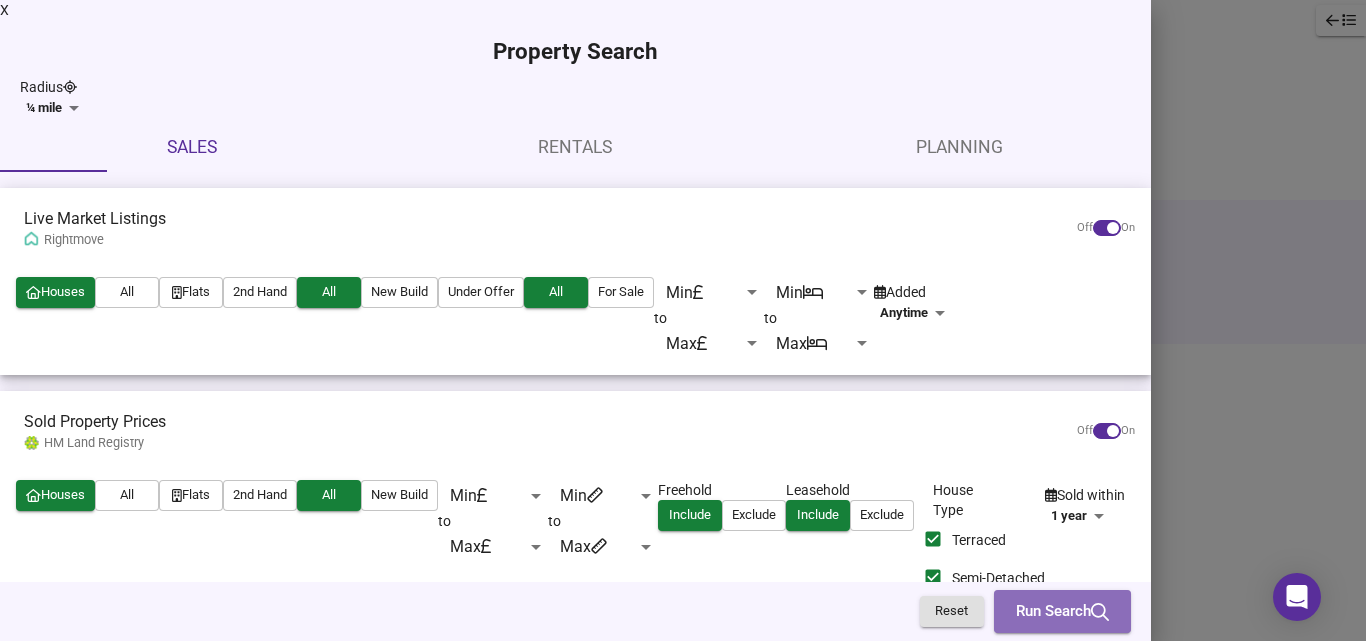 click at bounding box center [1100, 612] 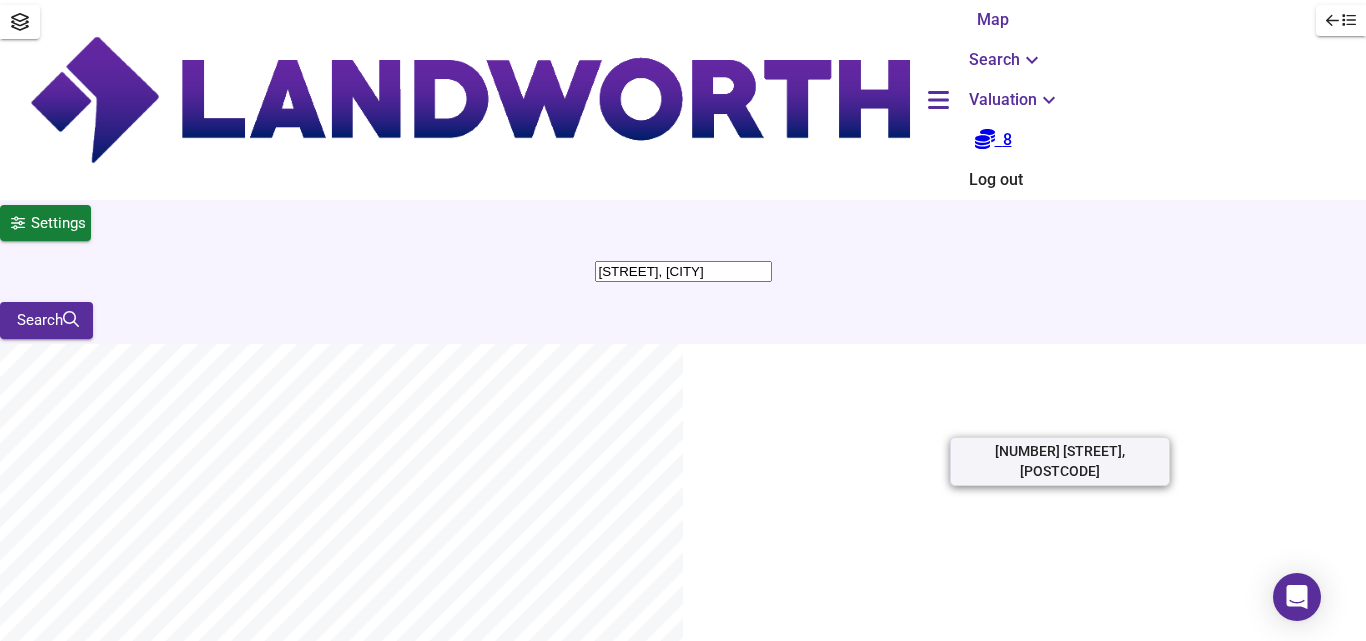 click on "[NUMBER] [STREET], [POSTCODE]" at bounding box center (66, 1875) 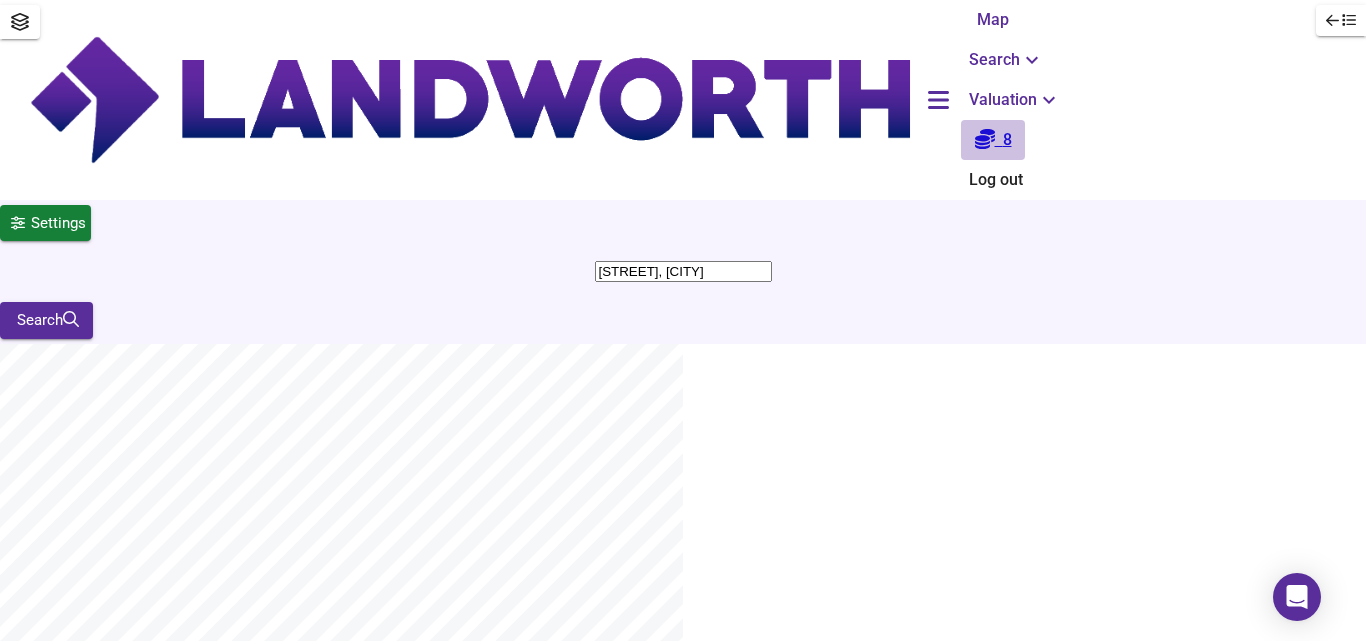 click at bounding box center (985, 139) 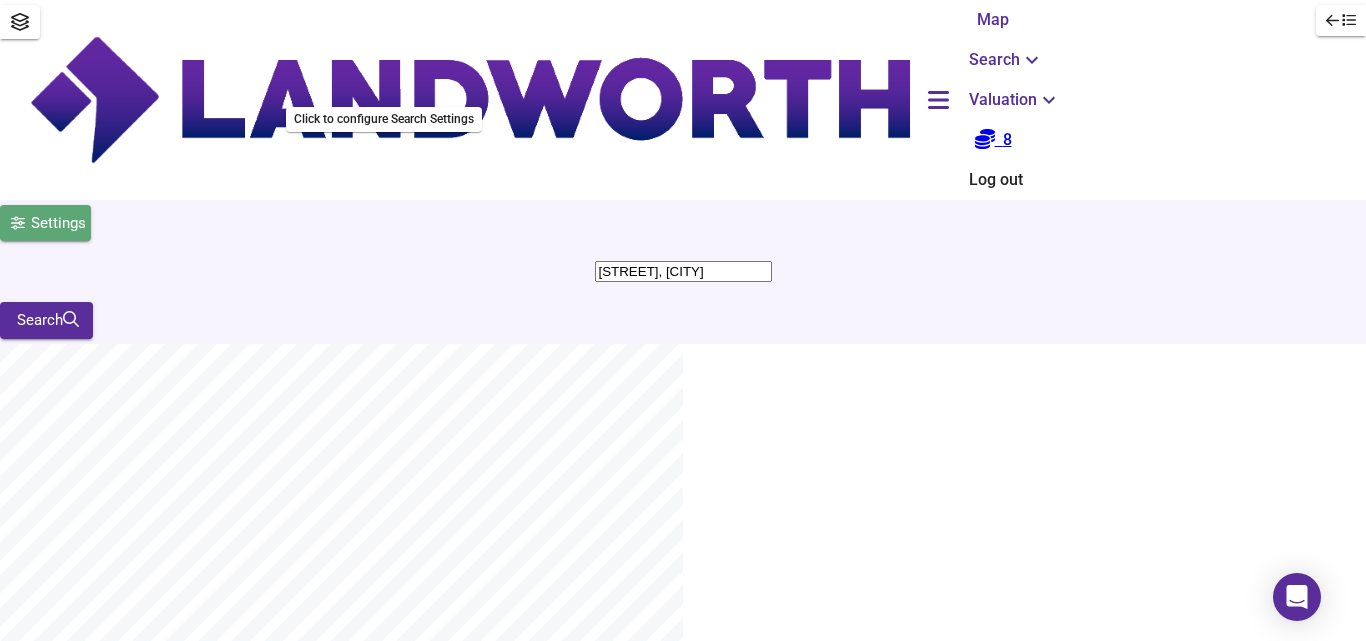 click on "Settings" at bounding box center (58, 223) 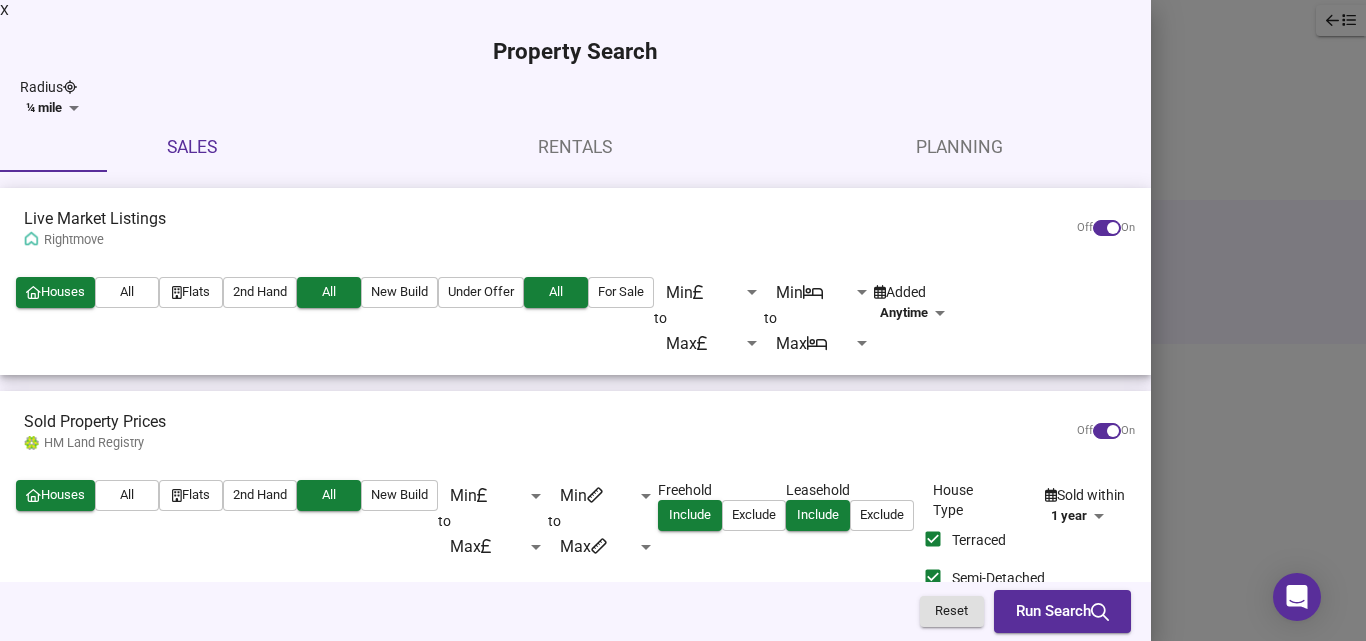 click on "X" at bounding box center (575, 10) 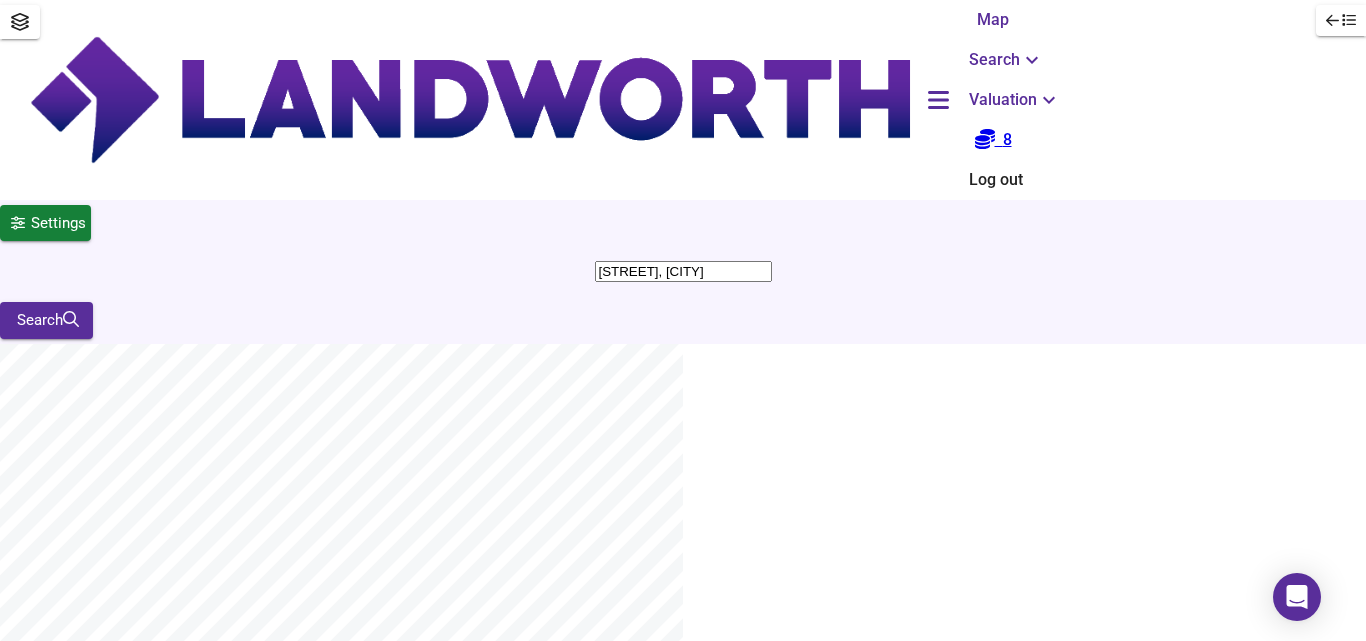 click at bounding box center (51, 1483) 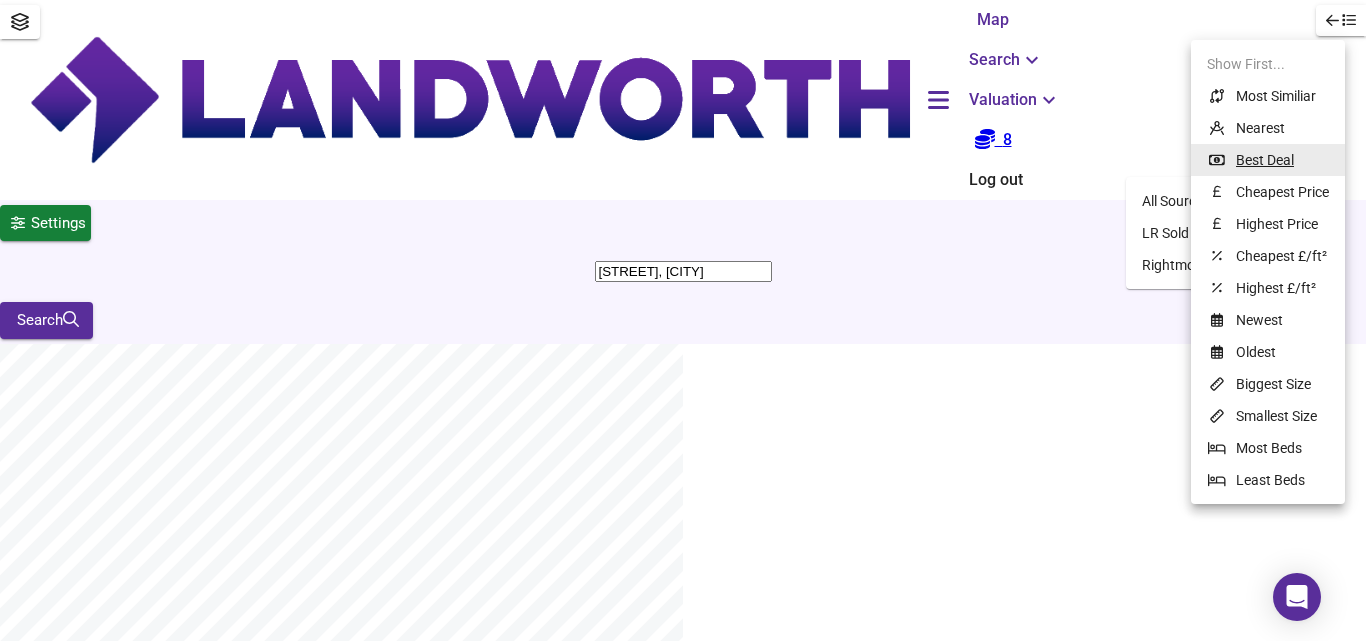 click on "Average Sold Price Landworth £[NUMBER]/ft² £ [NUMBER]/ft² £[NUMBER]/ft² Houses All Flats Search Average Price Landworth £[NUMBER]/ft² £ [NUMBER]/ft² £[NUMBER]/ft² Found 41 Properties £ [NUMBER] at £ [NUMBER] / ft² average Today All Sources LR Sold Prices Rightmove Sort bestdeal 17 [MONTH] [YEAR] SOLD £[NUMBER] [NUMBER] [STREET], [POSTCODE] [NUMBER] [STREET], [POSTCODE] 3 Bed Semi-Detached House 926 ft² £ [NUMBER] / ft² Great Deal -92% 5 [MONTH] [YEAR] SOLD £[NUMBER] 9 98 [STREET], [POSTCODE] 98 [STREET], [POSTCODE] 3 Bed Semi-Detached House 1,152 ft² £ [NUMBER] / ft² Great Deal -66% 24 [MONTH] [YEAR] SOLD £[NUMBER] 14 12 [STREET], [POSTCODE] 12 [STREET], [POSTCODE] 1 Bed Terraced House 721 ft² £ [NUMBER] / ft² Great Deal -63% 10 [MONTH] [YEAR] SOLD" at bounding box center [683, 3794] 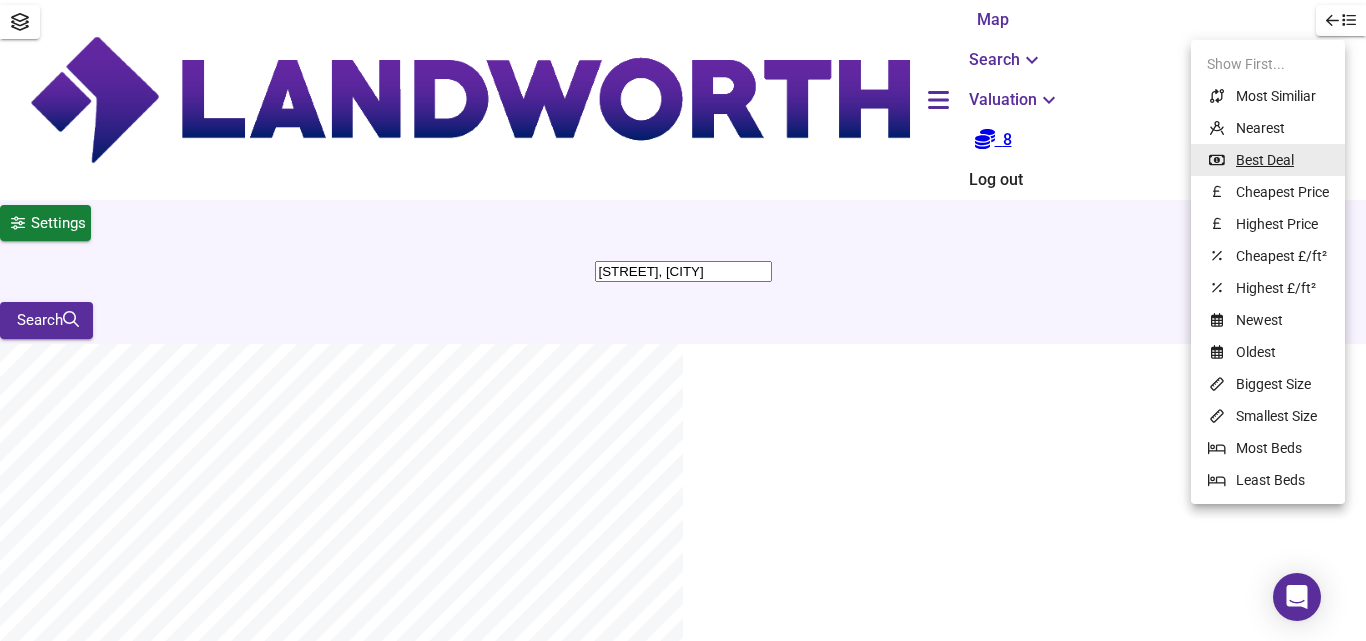 click on "Best Deal" at bounding box center (1265, 160) 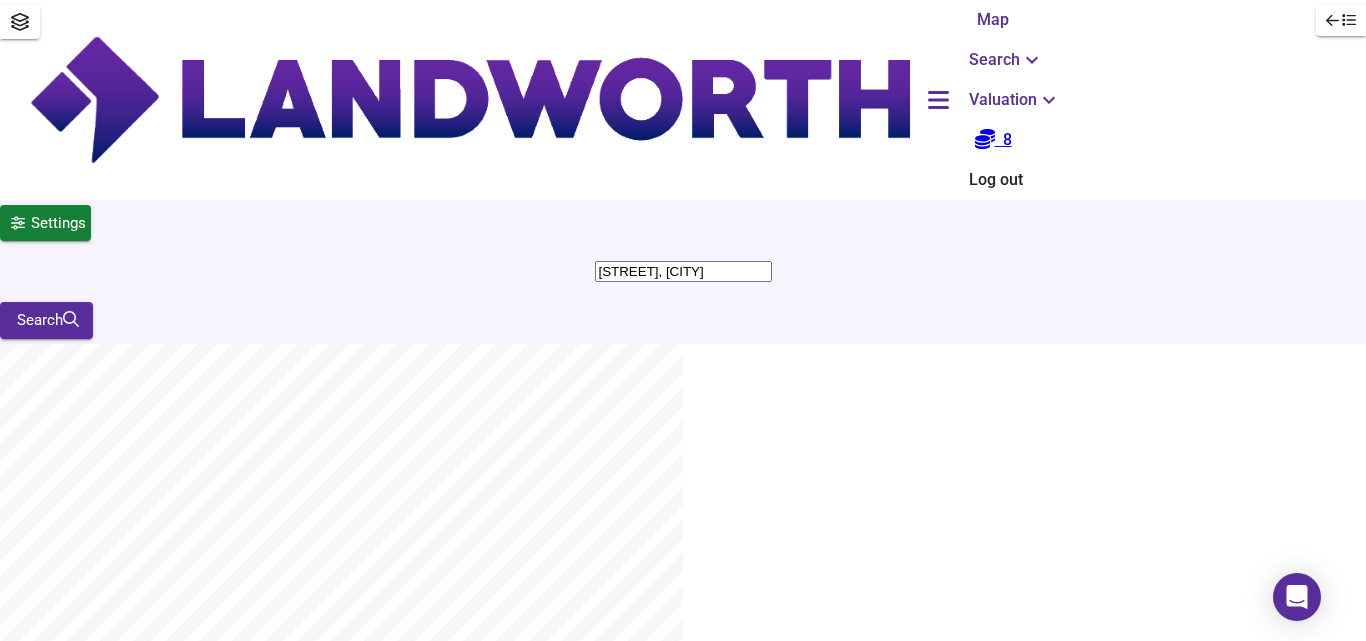 click on "Map Search Valuation    8 Log out        Settings     [STREET], [CITY]        Search      X [STREET], [CITY] Average Sold Price ft²   m² £408/ft² £ 516/ft² £624/ft² Houses All Flats     Search           Average Price landworth    £ 546/ft²    £ 506/ft²    £ 464/ft²     Found  41  Propert ies     £ 476,073   at  £ 534 / ft²   average    Today           ​         Sort   bestdeal ​ [DAY] [MONTH] [YEAR] SOLD £300,000   [NUMBER] [STREET], [POSTCODE] [NUMBER] [STREET], [POSTCODE] 3  Bed   Semi-Detached House 926 ft² £ 324 / ft²   Great Deal -92% 5 Sept [YEAR] SOLD £450,000     9       98 St Georges Drive, WD19 5HD 98 St Georges Drive, WD19 5HD 3  Bed   Semi-Detached House 1,152 ft² £ 391 / ft²   Great Deal -66% 24 Mar [YEAR] SOLD £271,000     14       12 Redwood Close, WD19 6HQ 12 Redwood Close, WD19 6HQ 1  Bed   Terraced House 721 ft² £ 376 / ft²   Great Deal -63% 10 Sept [YEAR] SOLD £534,000     24       3  Bed   1,238 ft²" at bounding box center [683, 3794] 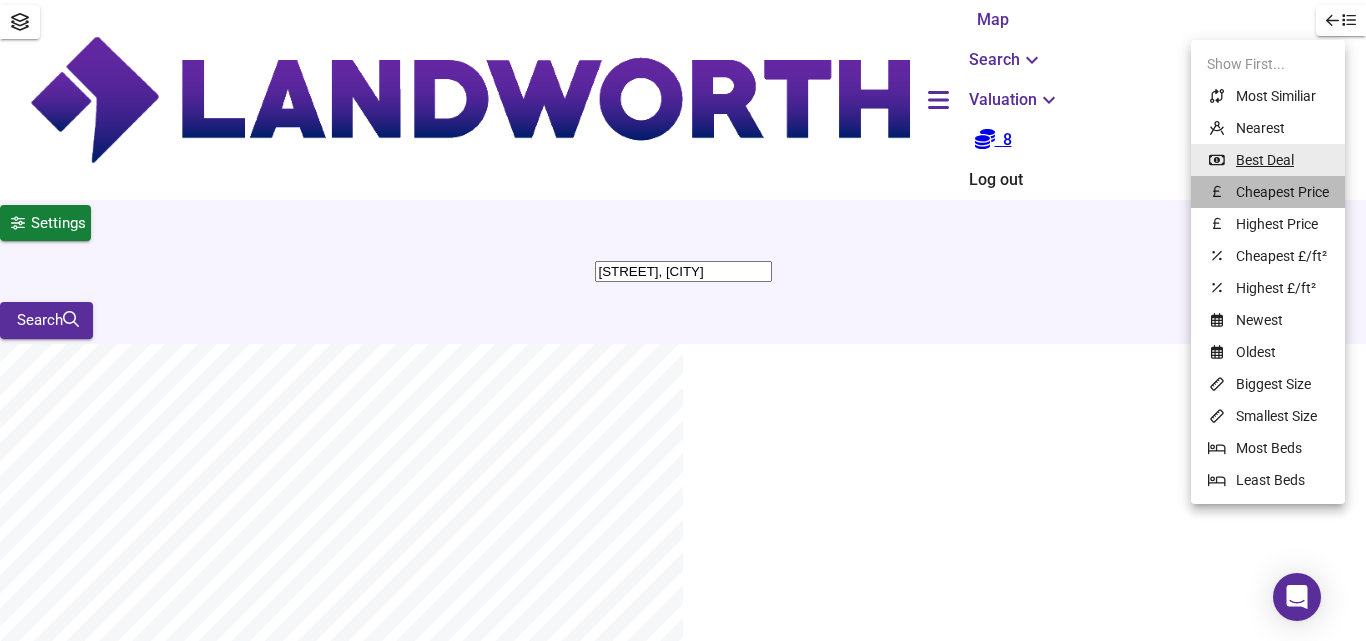 click on "Cheapest Price" at bounding box center (1268, 192) 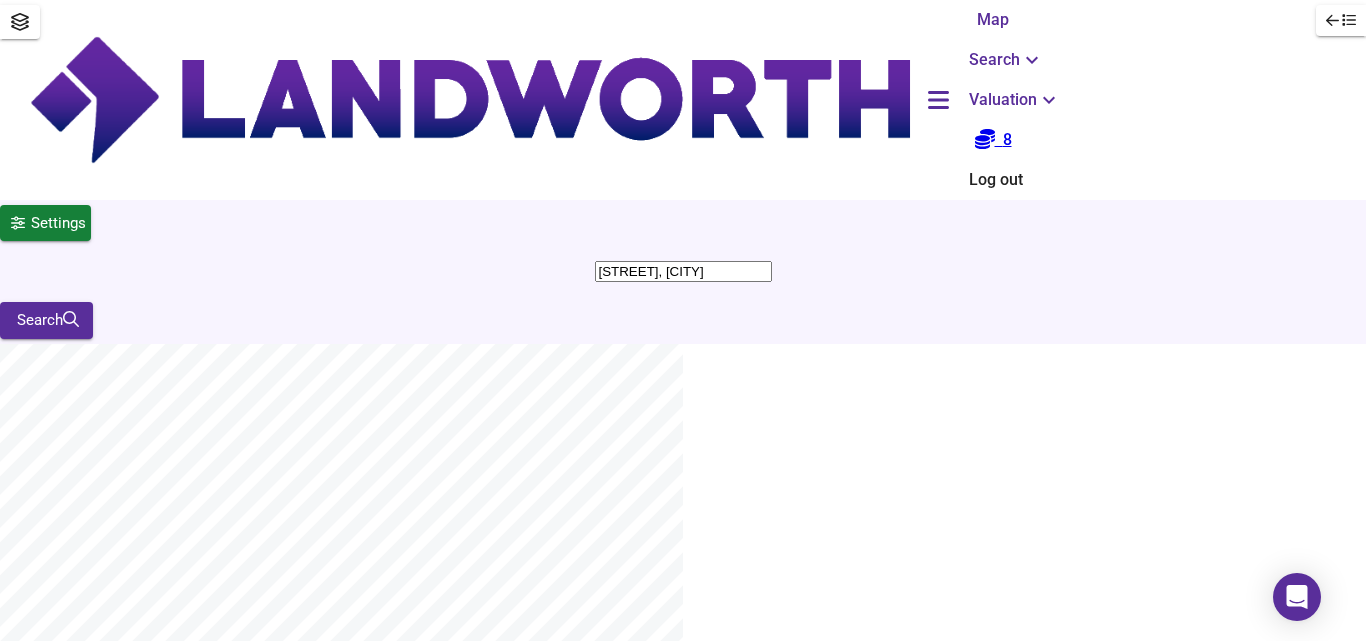 scroll, scrollTop: 2438, scrollLeft: 0, axis: vertical 